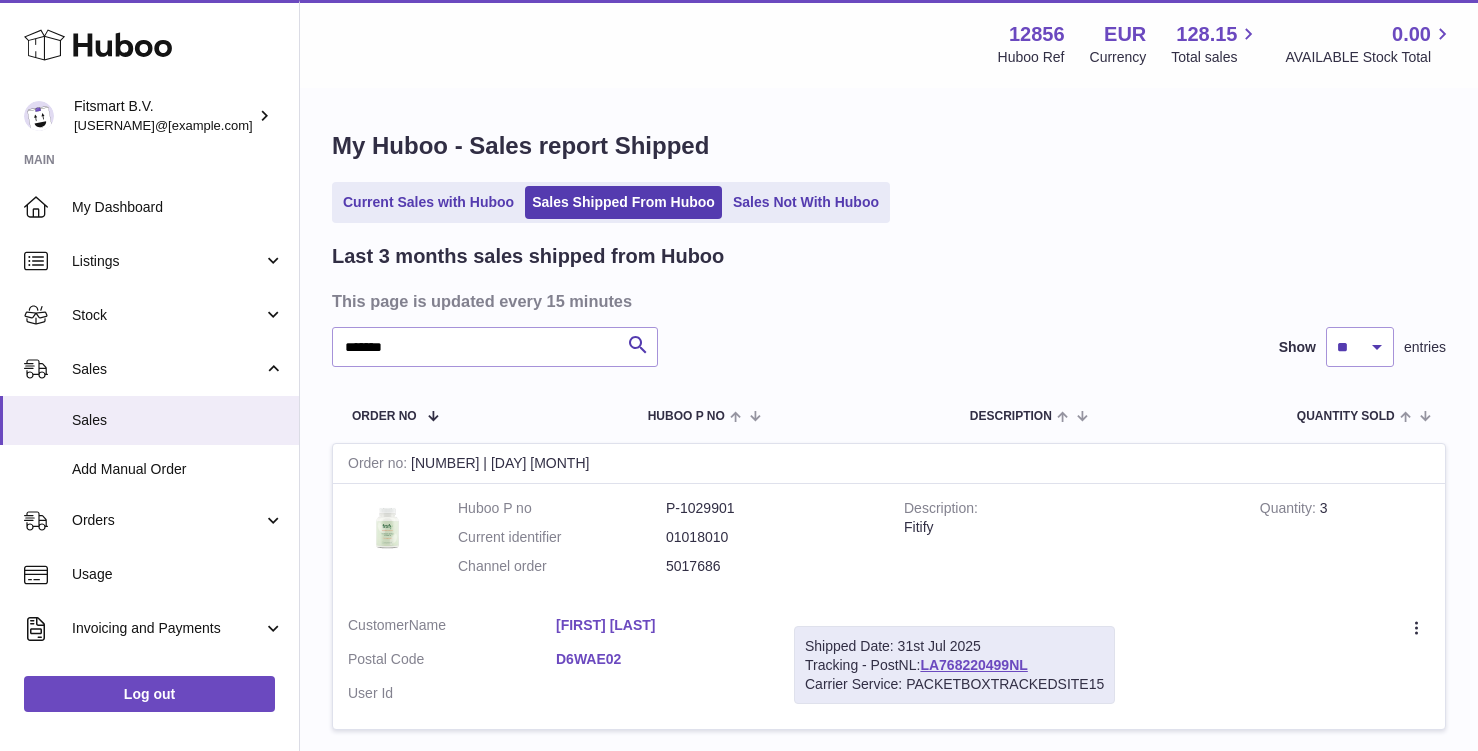 scroll, scrollTop: 94, scrollLeft: 0, axis: vertical 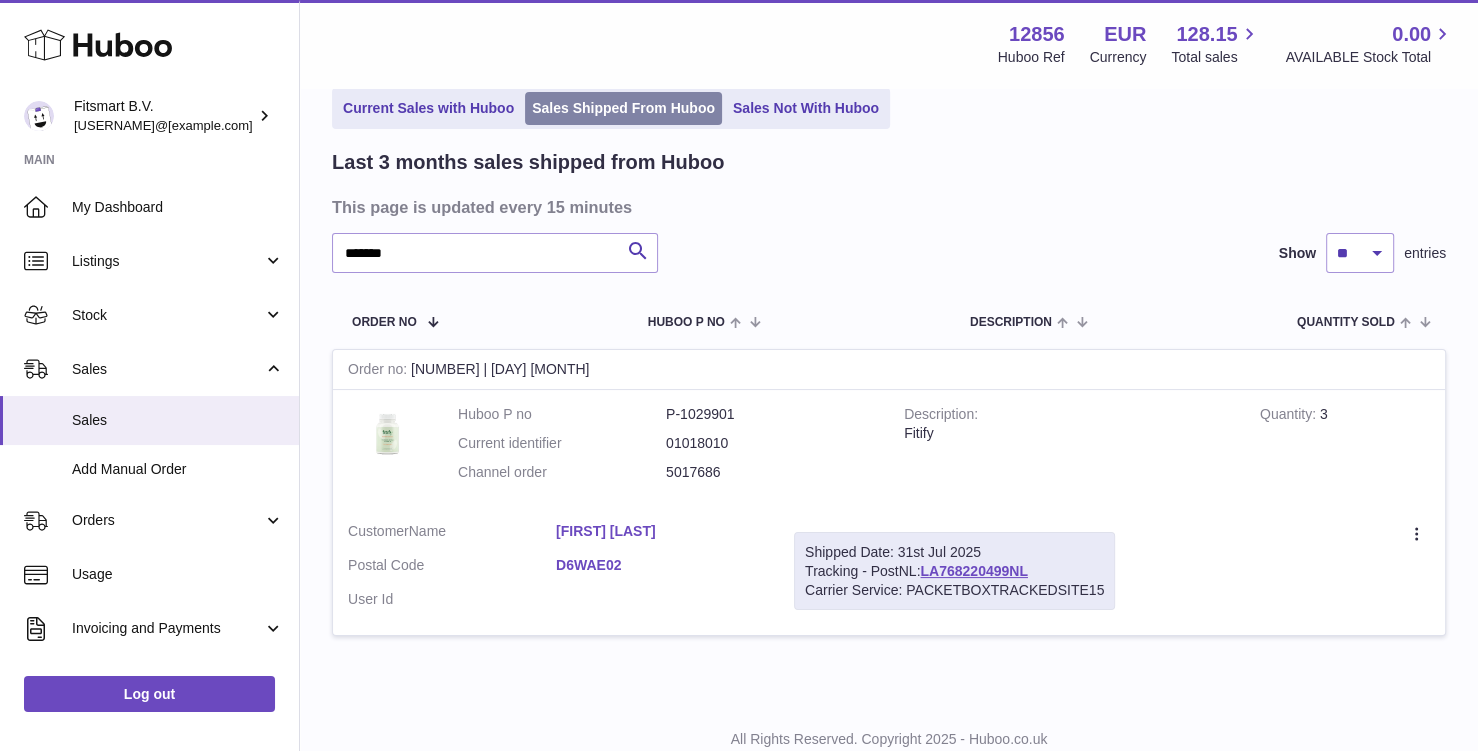 click on "Sales Shipped From Huboo" at bounding box center (623, 108) 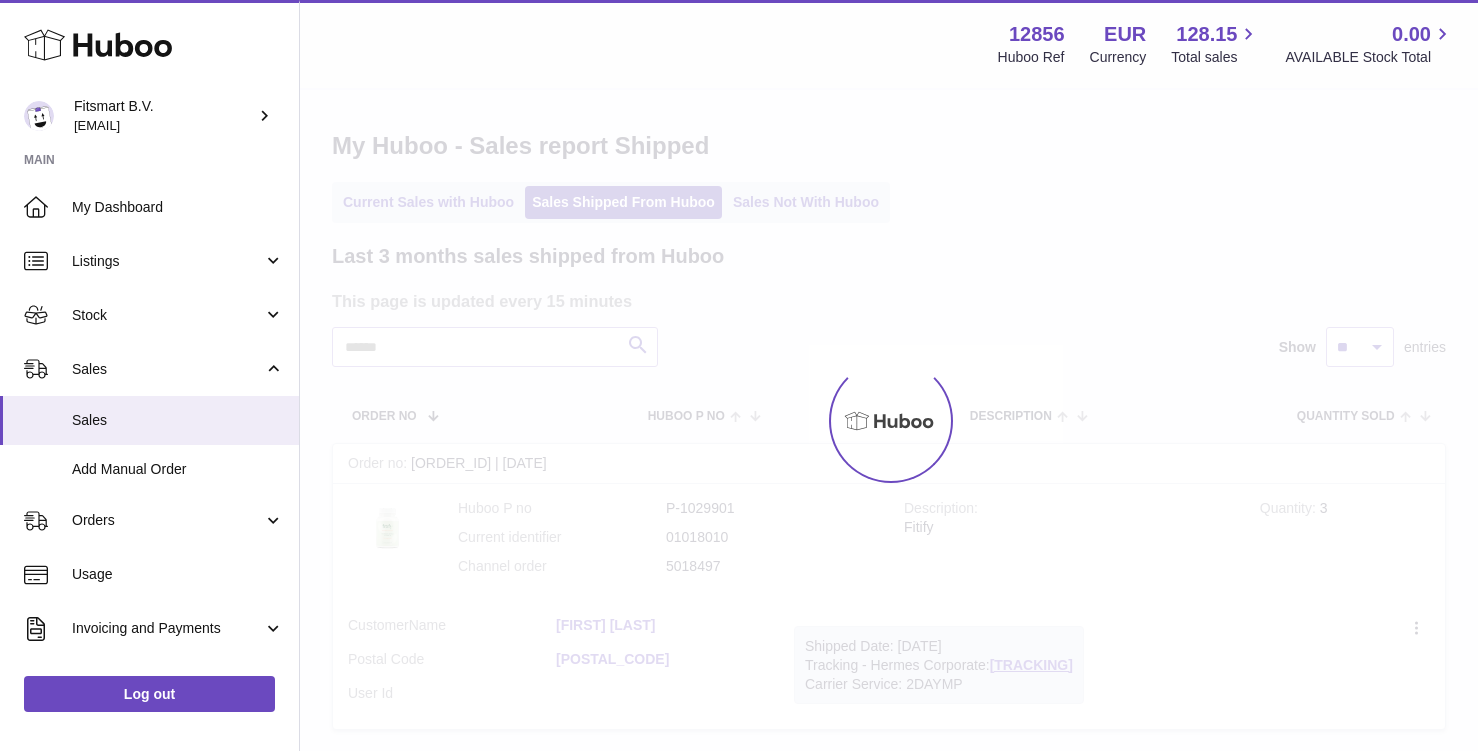 scroll, scrollTop: 0, scrollLeft: 0, axis: both 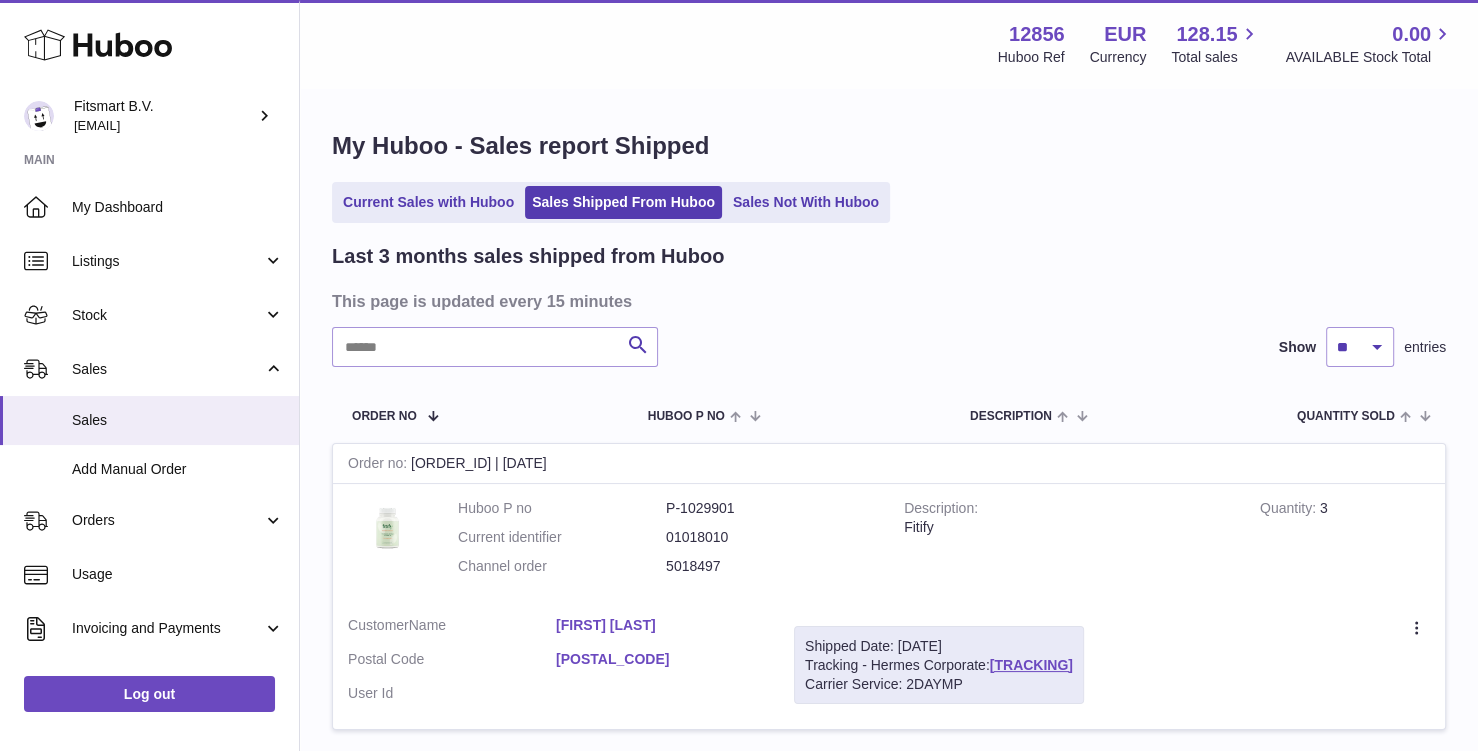 click on "Last 3 months sales shipped from Huboo     This page is updated every 15 minutes       Search
Show
** ** **
entries
Order No       Huboo P no       Description       Quantity Sold
Customer
Tracking
Order no
122439811 | 7th Aug
Huboo P no   P-1029901   Current identifier   01018010
Channel order
5018497     Description
Fitify
Quantity
3
Customer  Name   Clare Jones    Postal Code   M34 5RL   User Id
Shipped Date: 7th Aug 2025
Tracking - Hermes Corporate:
H01HYA0051078653
Carrier Service: 2DAYMP
Create a ticket
Duplicate Order
Order no     Huboo P no   P-1029901" at bounding box center (889, 1917) 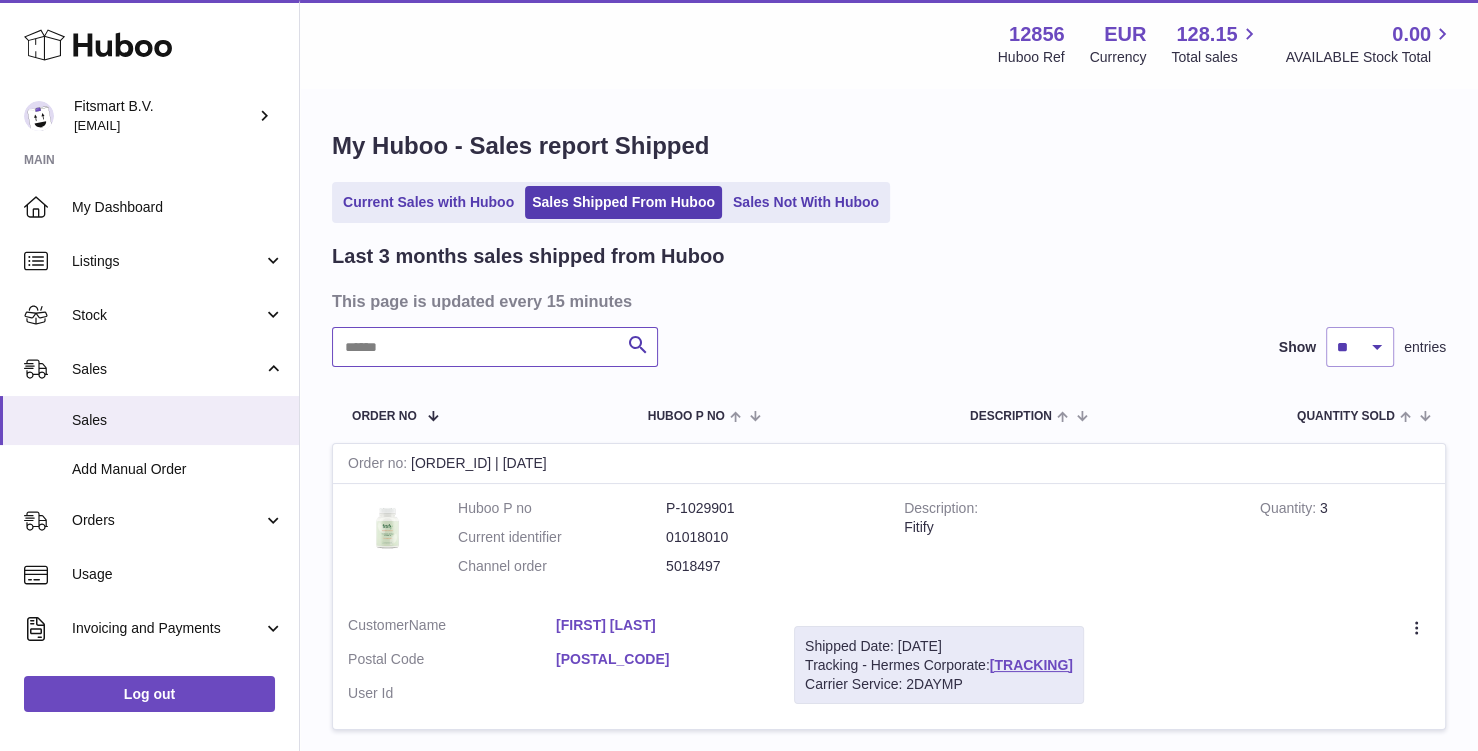 click at bounding box center [495, 347] 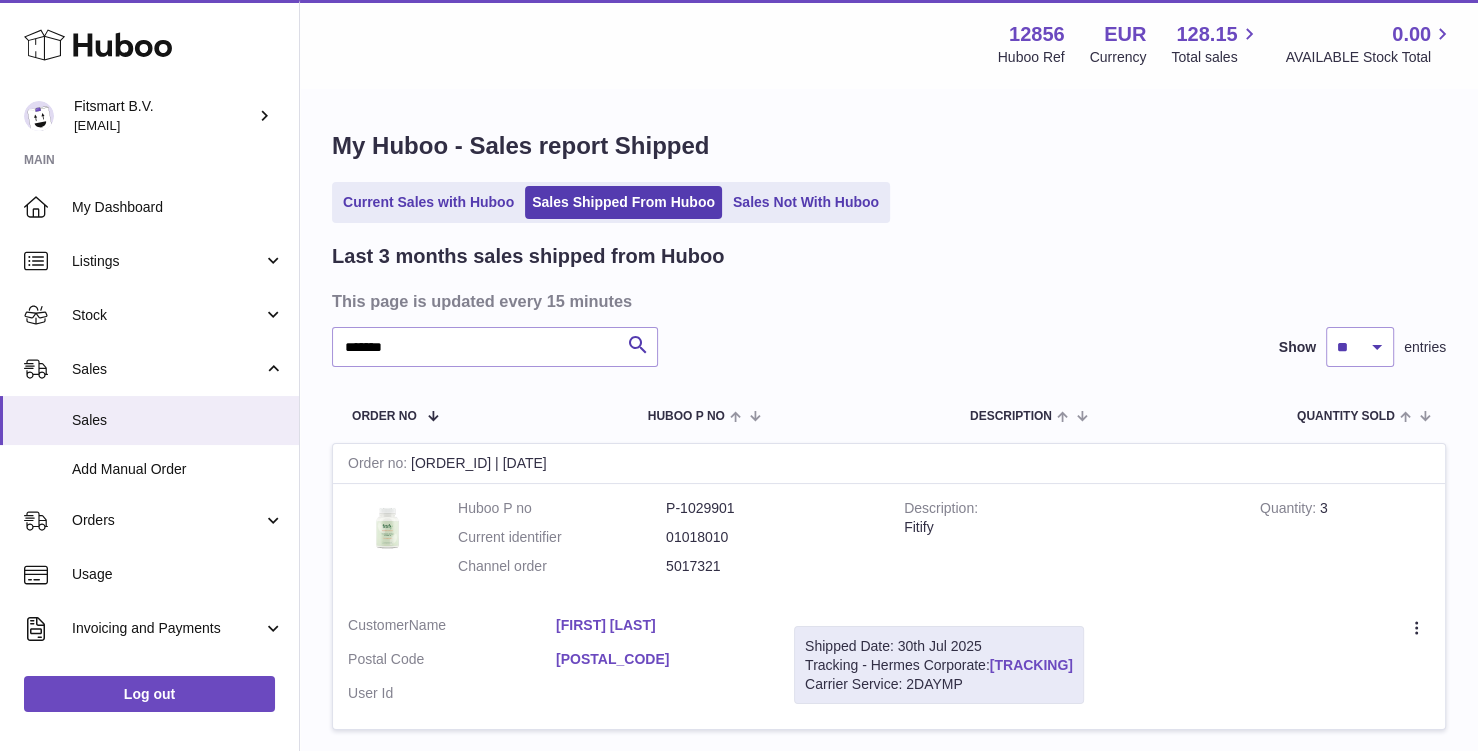click on "H01HYA0050810959" at bounding box center (1031, 665) 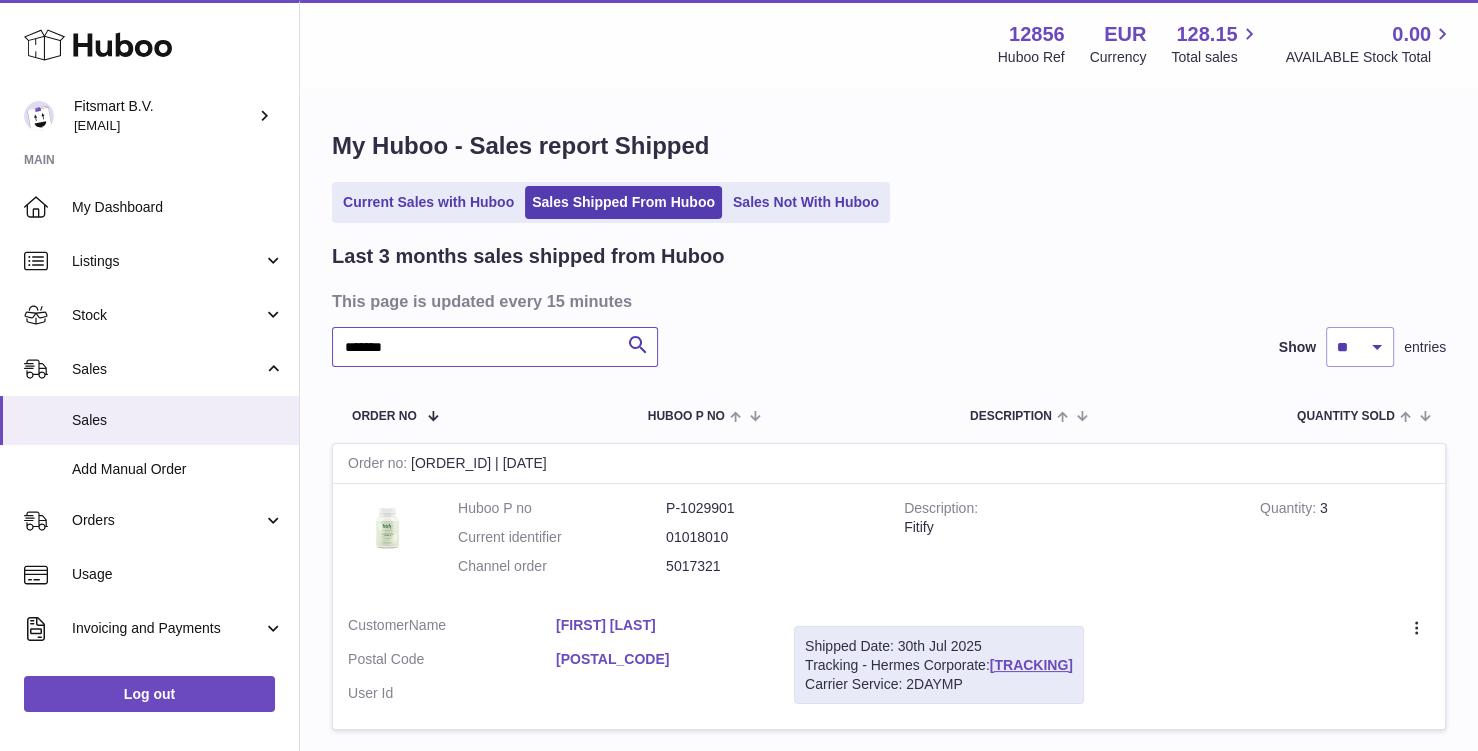 click on "*******" at bounding box center (495, 347) 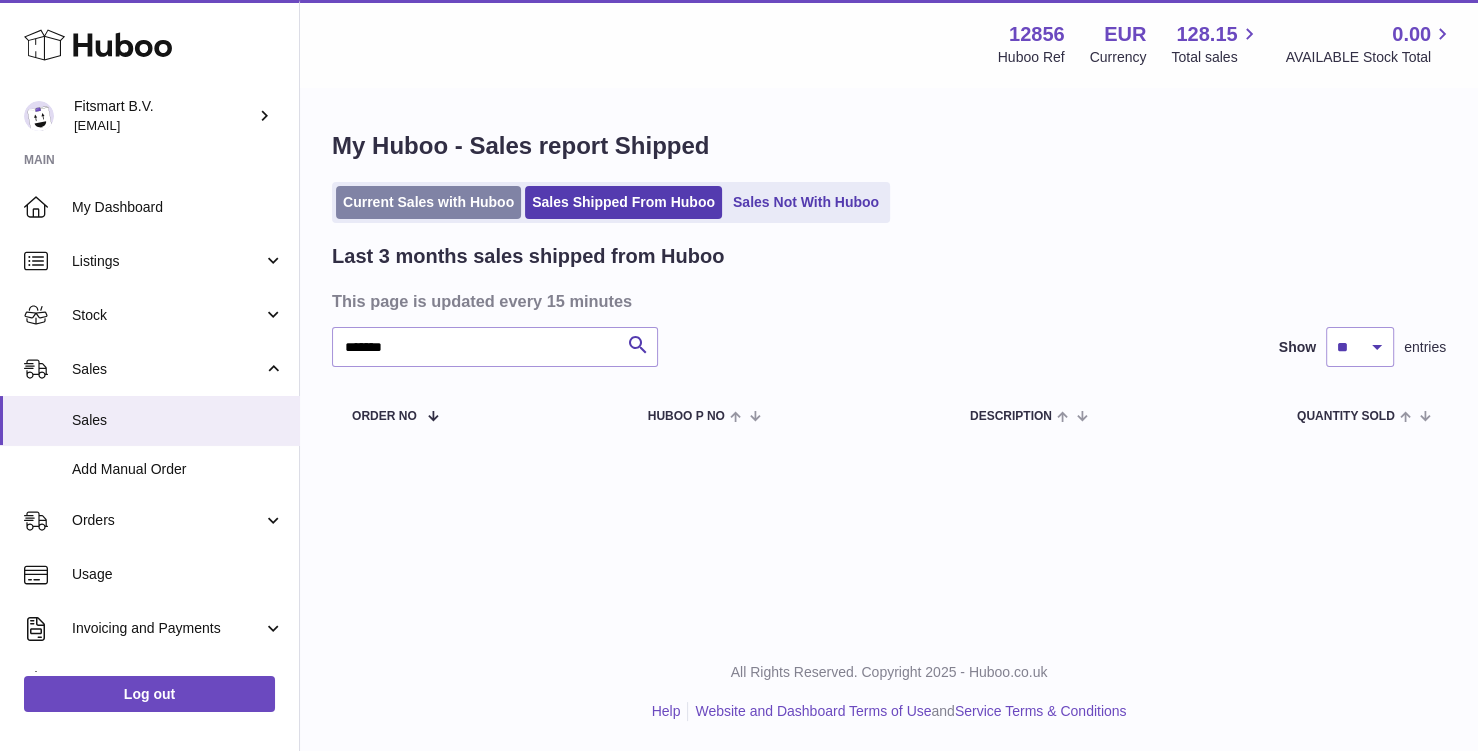 click on "Current Sales with Huboo" at bounding box center (428, 202) 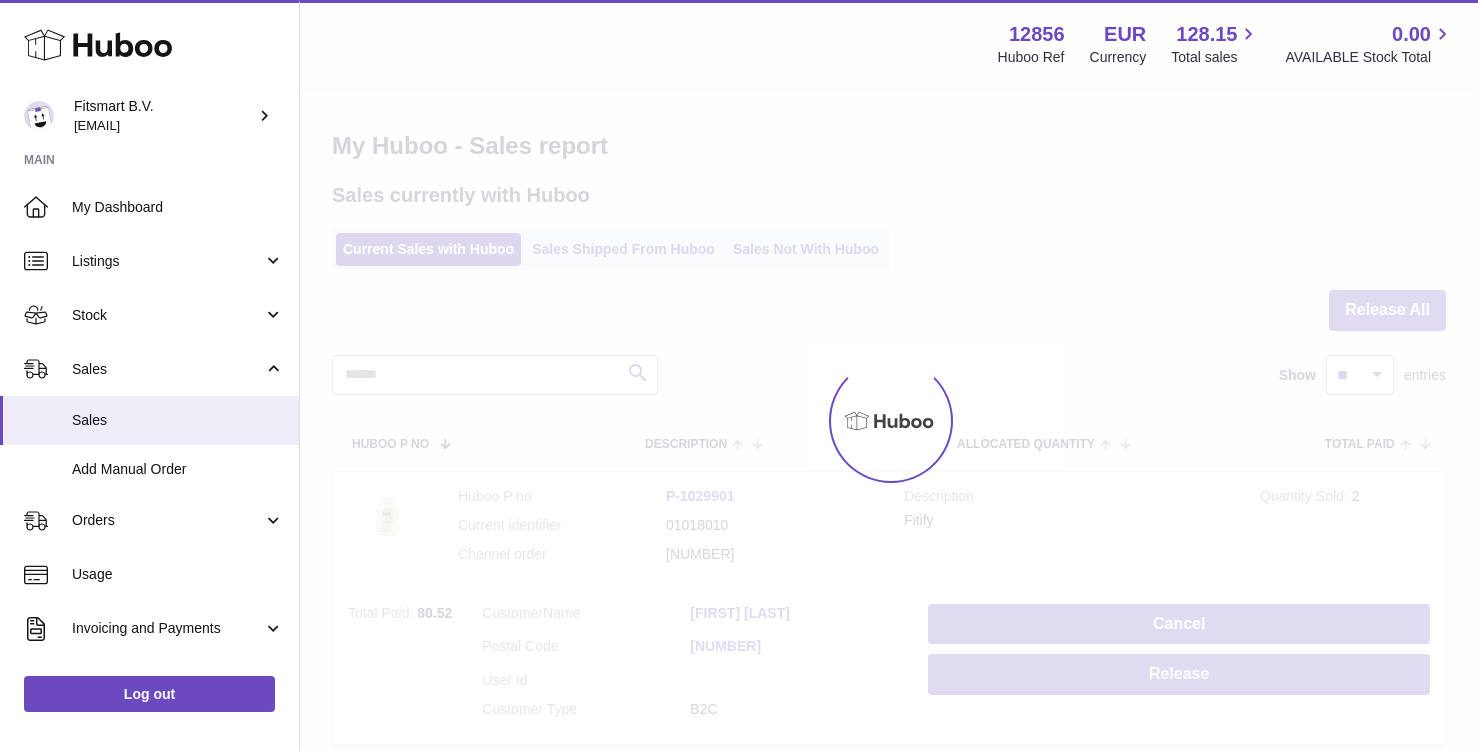 scroll, scrollTop: 0, scrollLeft: 0, axis: both 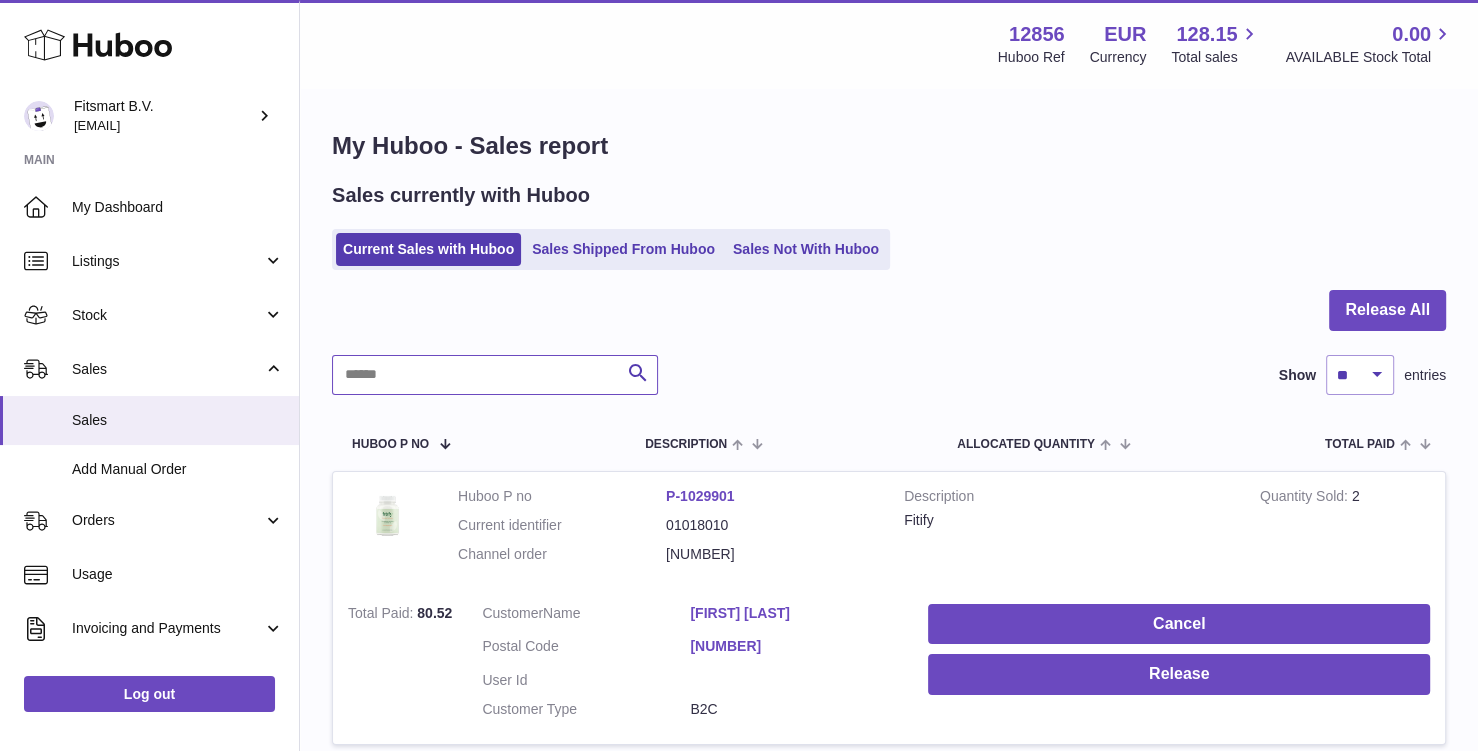 click at bounding box center [495, 375] 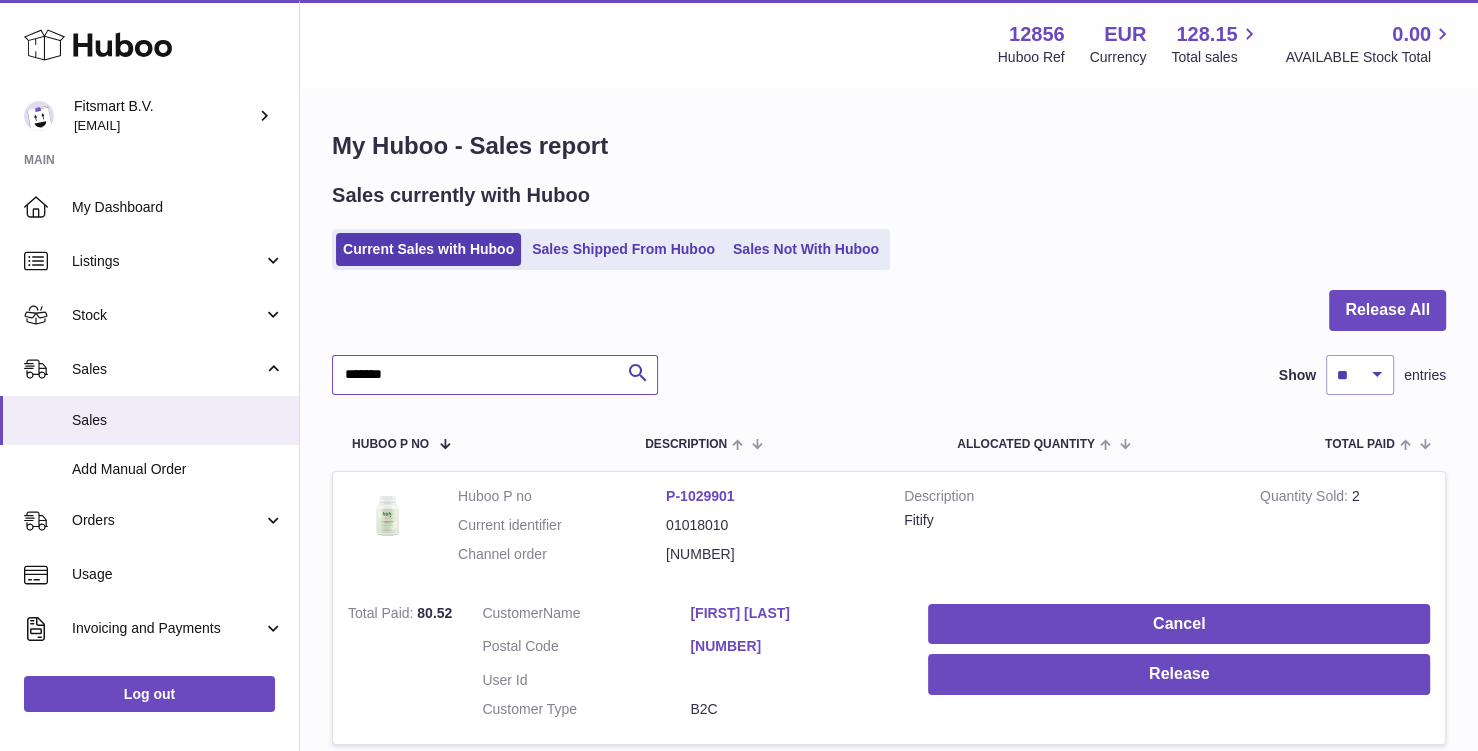 type on "*******" 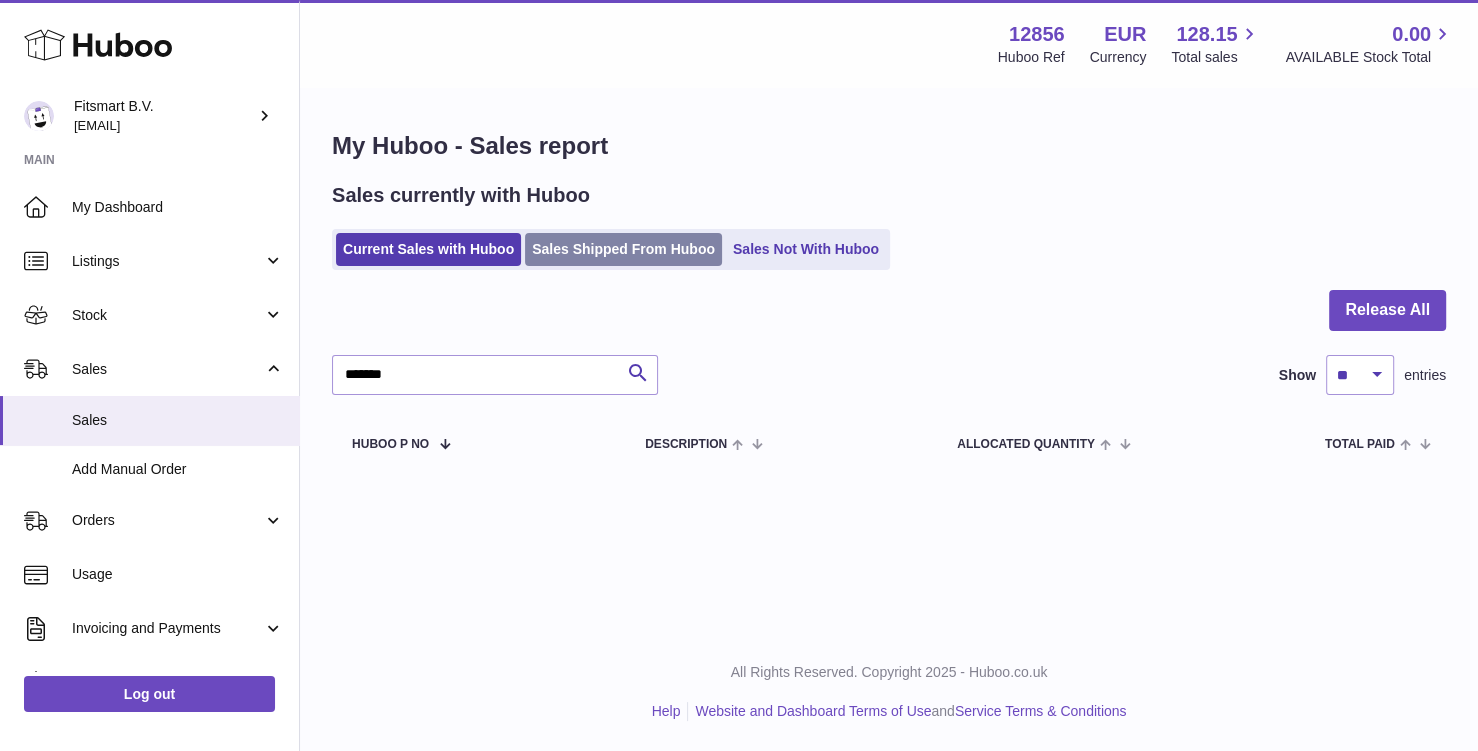 click on "Sales Shipped From Huboo" at bounding box center [623, 249] 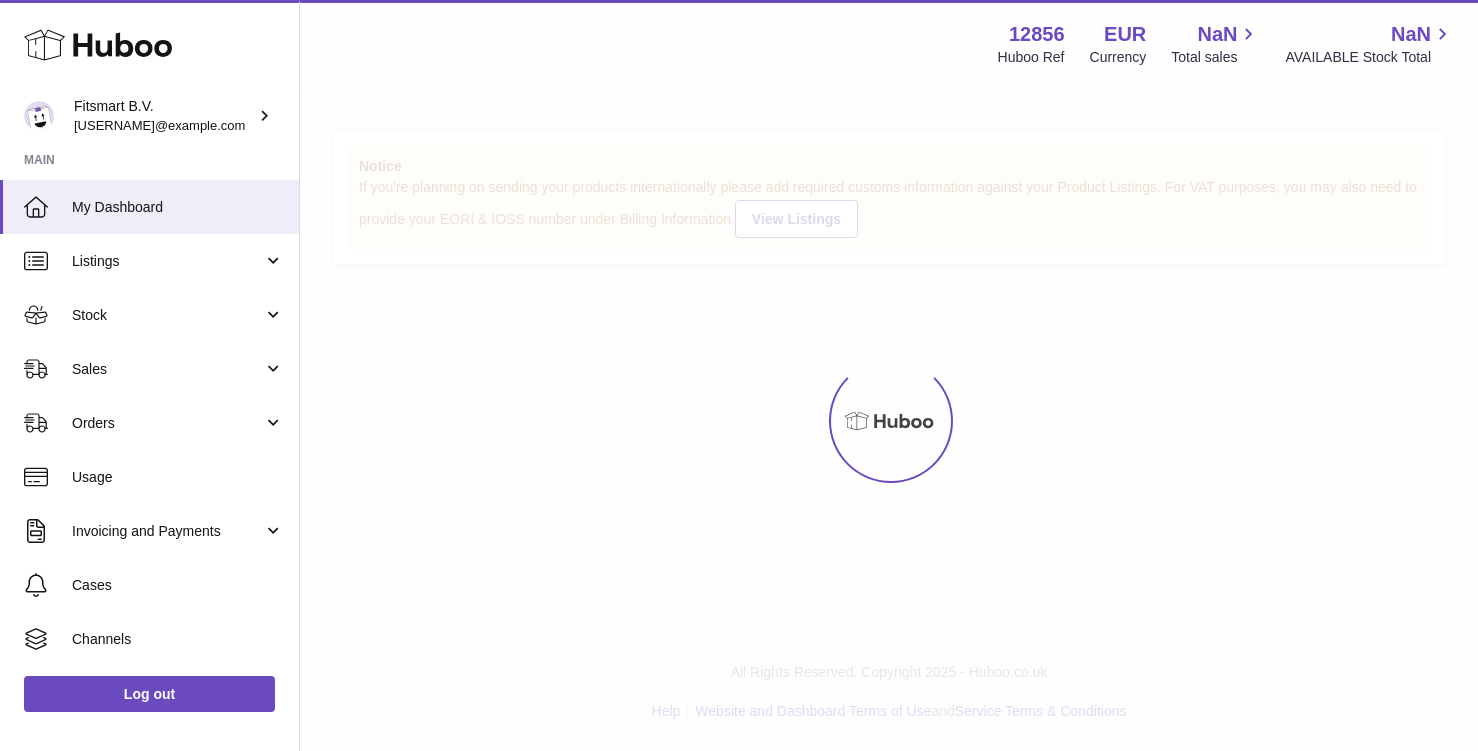 scroll, scrollTop: 0, scrollLeft: 0, axis: both 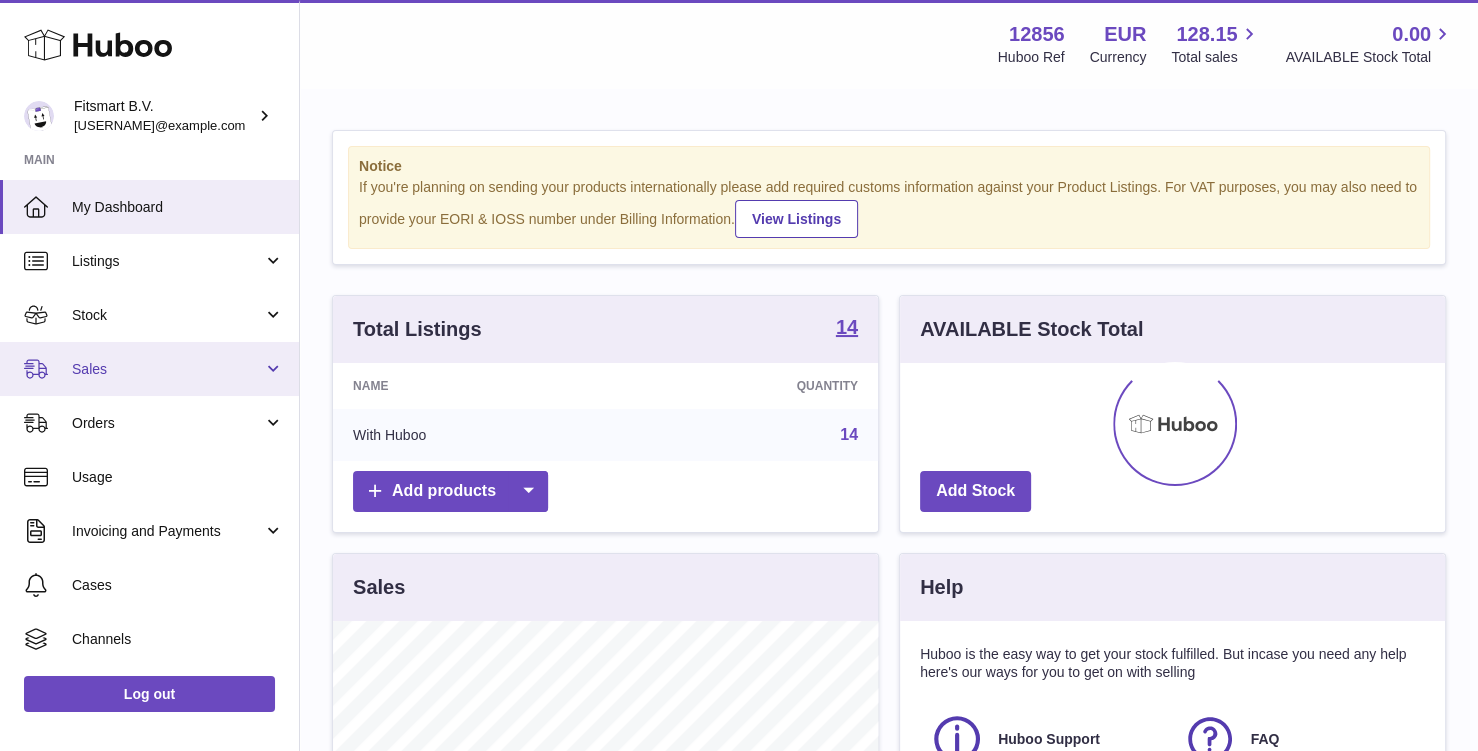 click on "Sales" at bounding box center [167, 369] 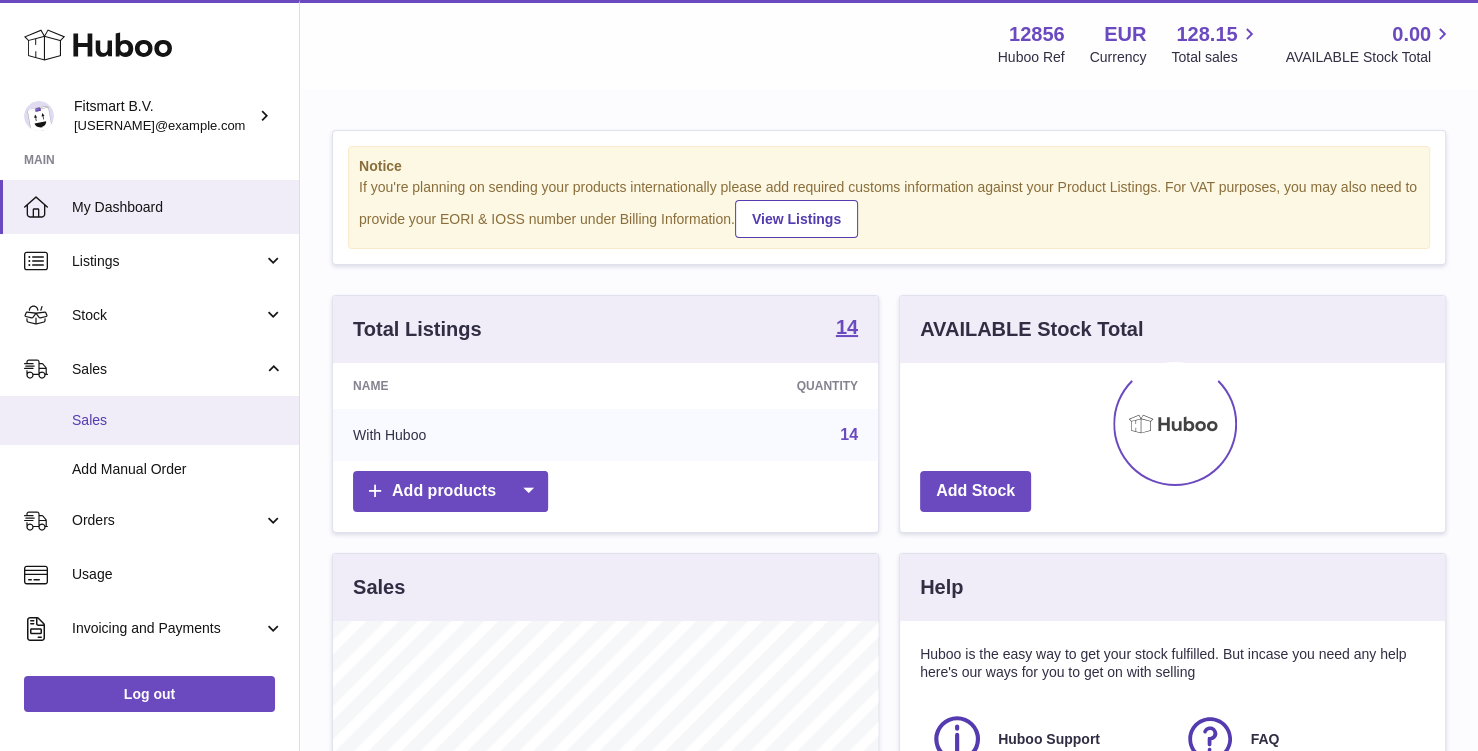 click on "Sales" at bounding box center (149, 420) 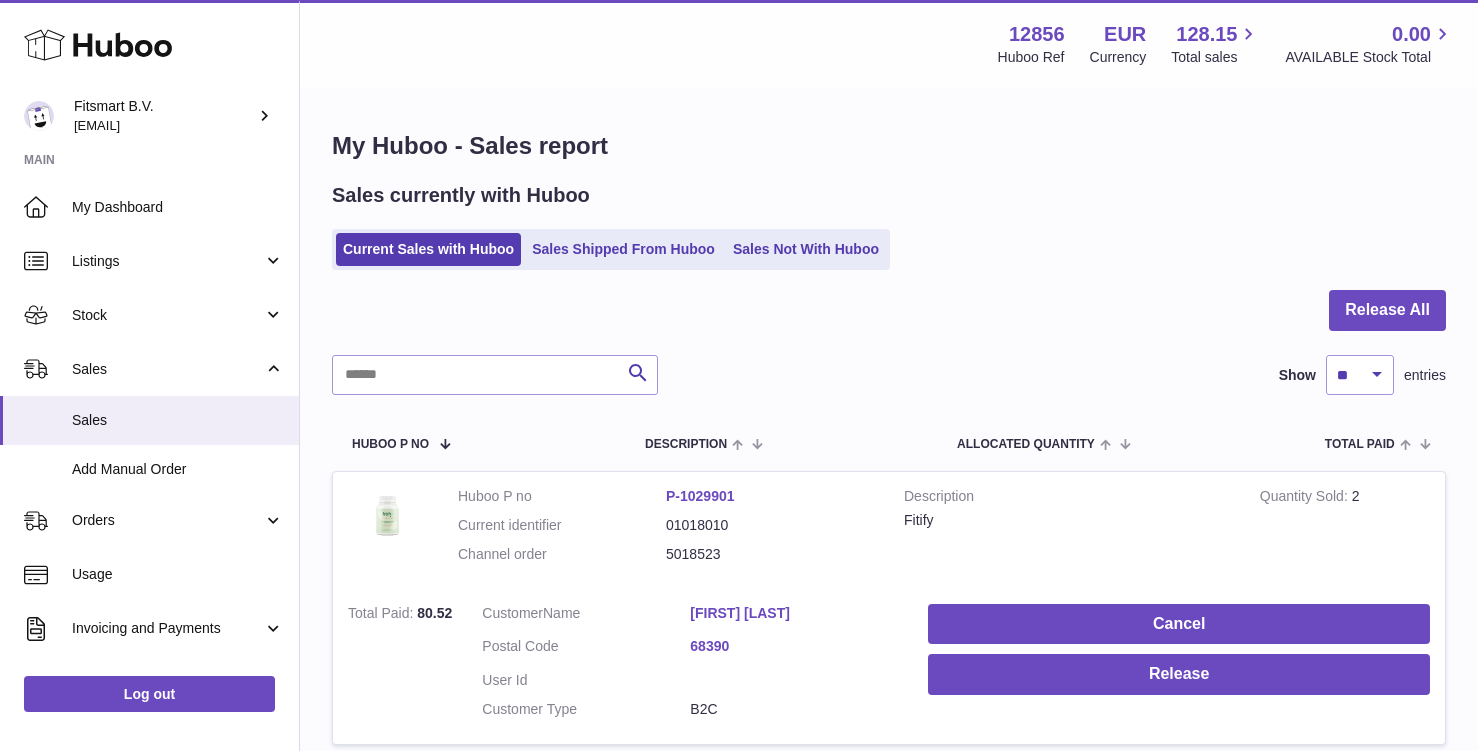 scroll, scrollTop: 0, scrollLeft: 0, axis: both 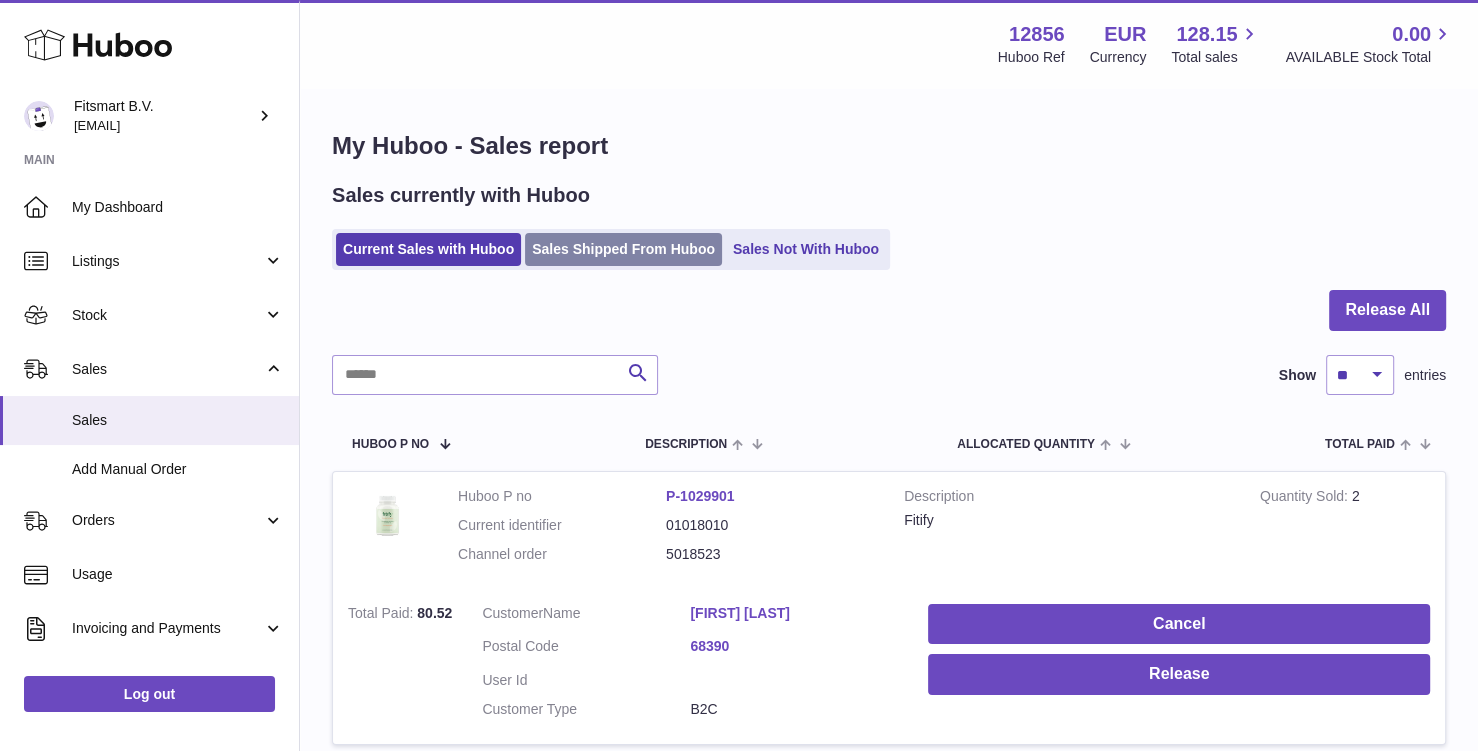 click on "Sales Shipped From Huboo" at bounding box center (623, 249) 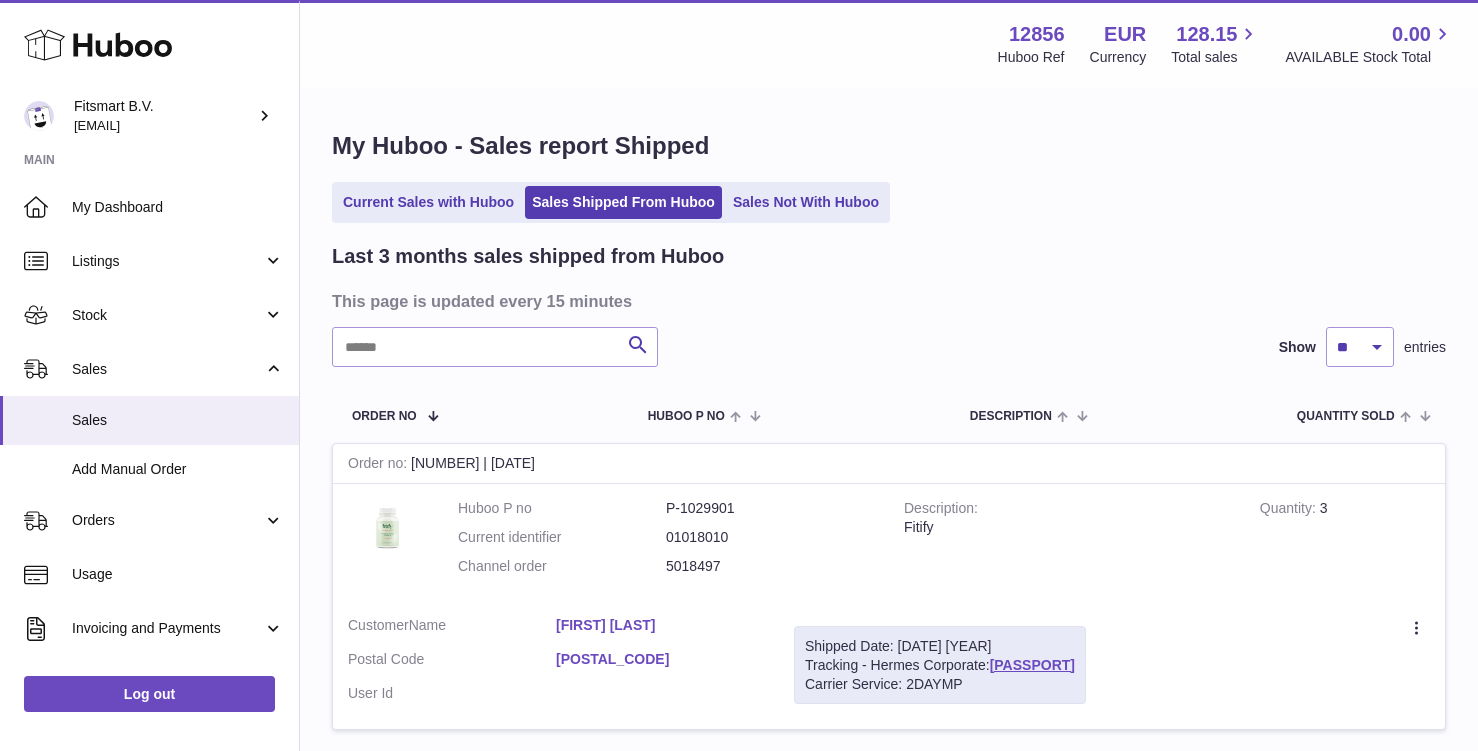 scroll, scrollTop: 0, scrollLeft: 0, axis: both 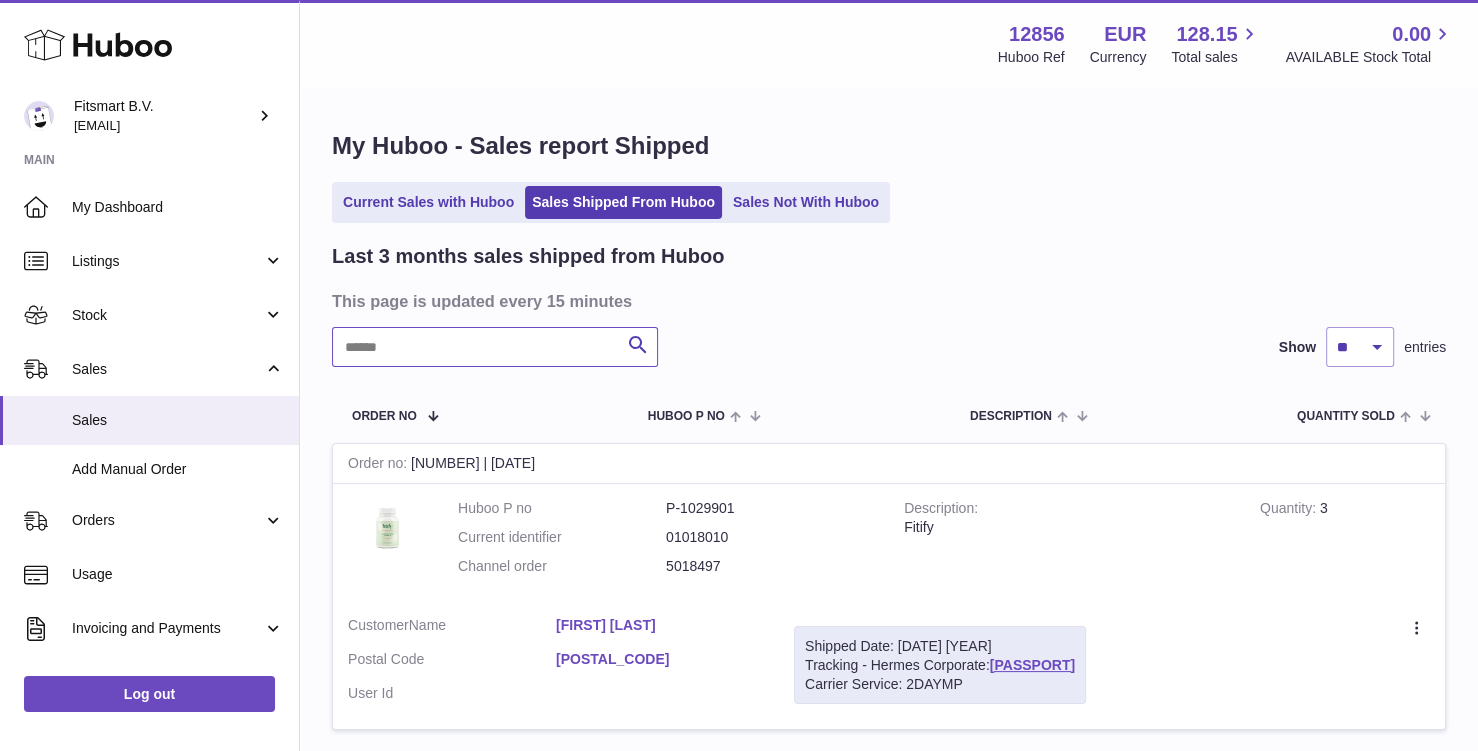 click at bounding box center (495, 347) 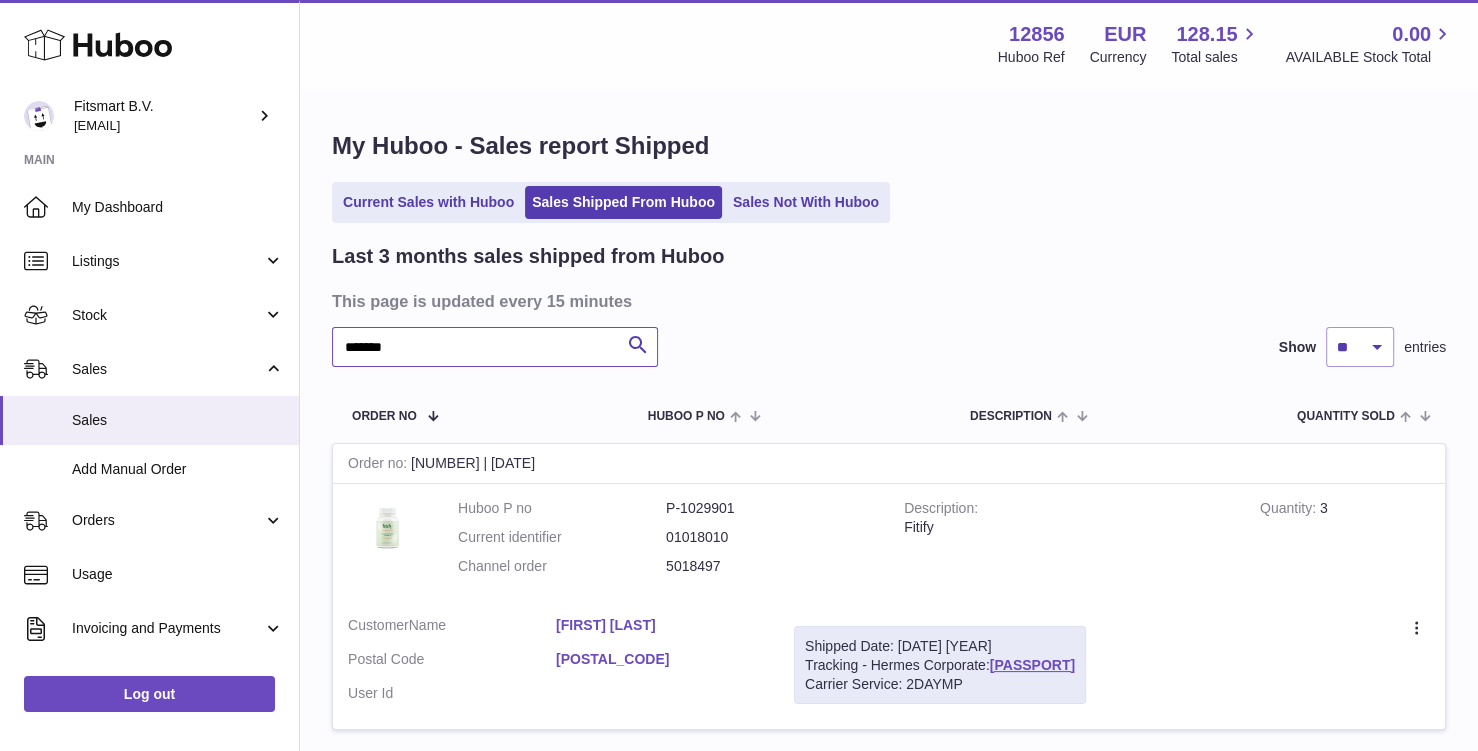 type on "*******" 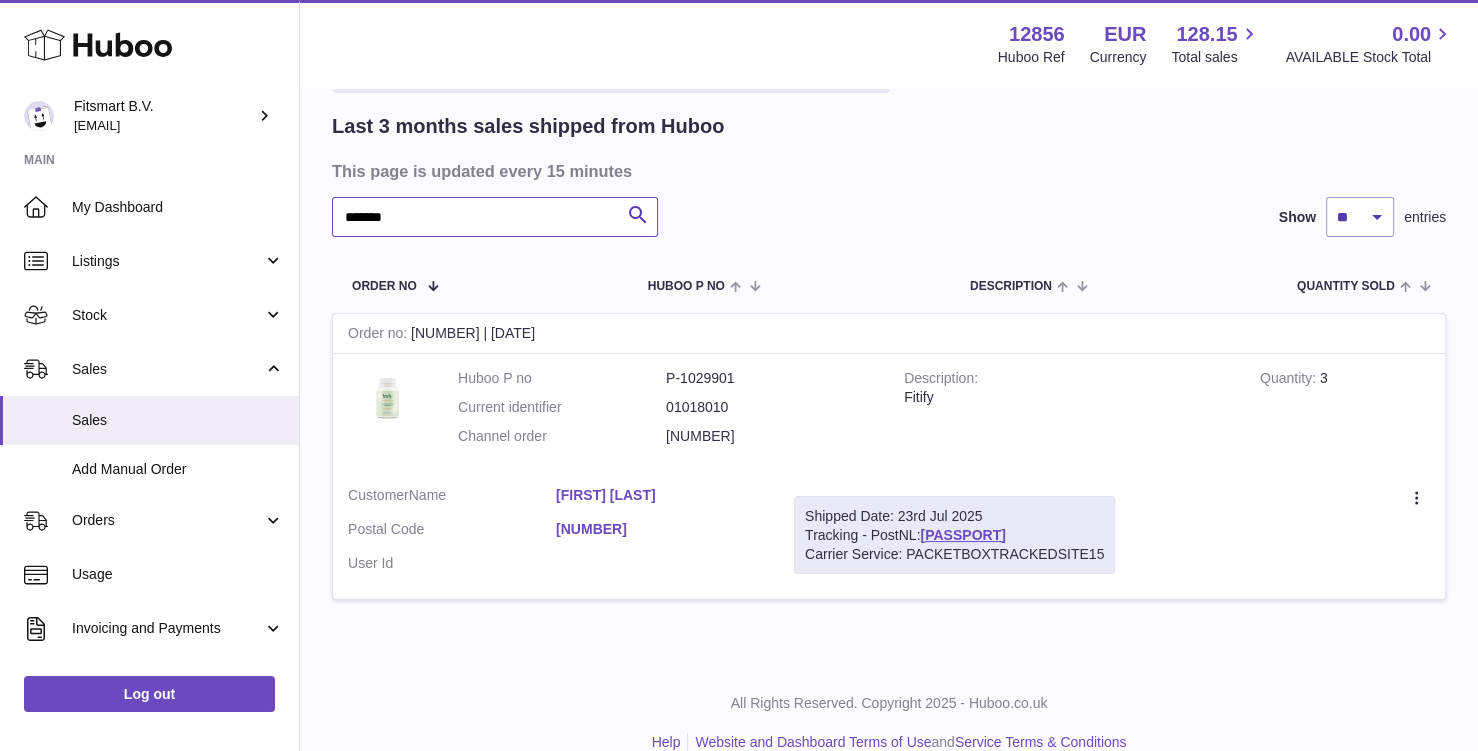 scroll, scrollTop: 144, scrollLeft: 0, axis: vertical 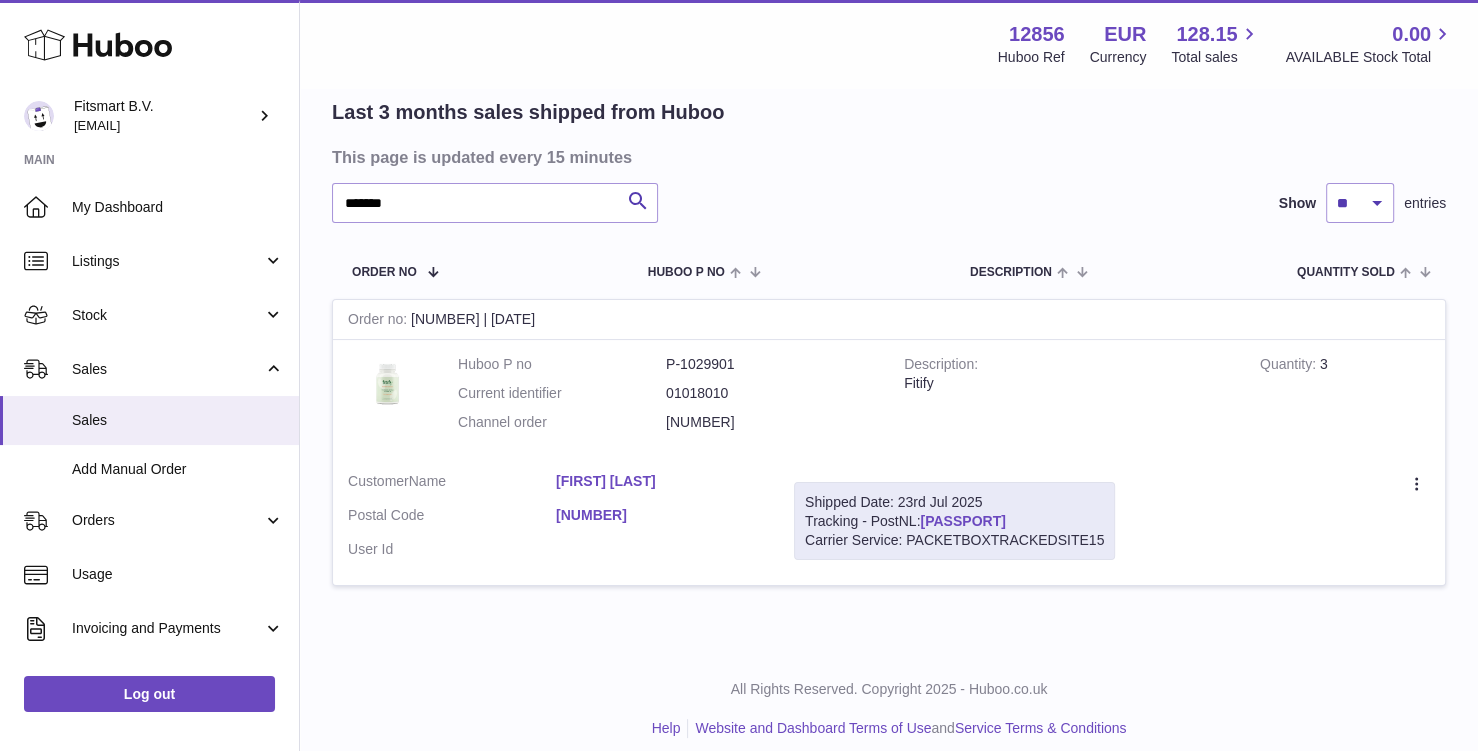 click on "[PASSPORT]" at bounding box center (962, 521) 